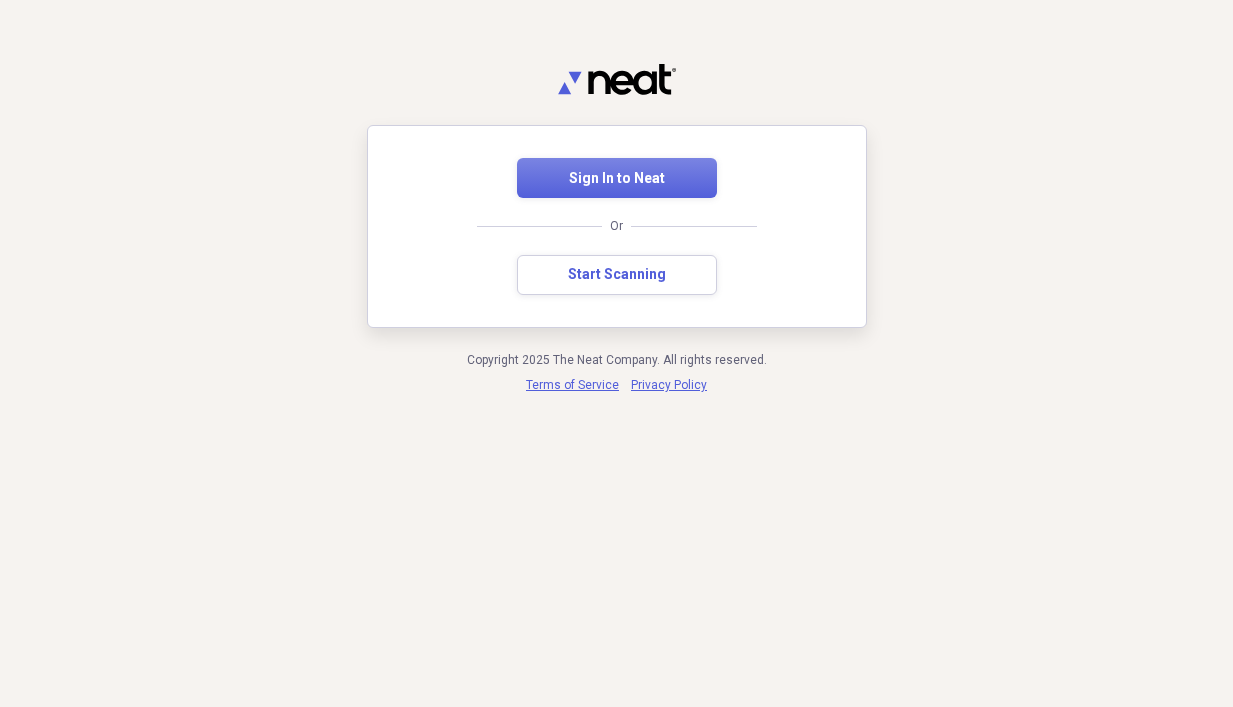 scroll, scrollTop: 0, scrollLeft: 0, axis: both 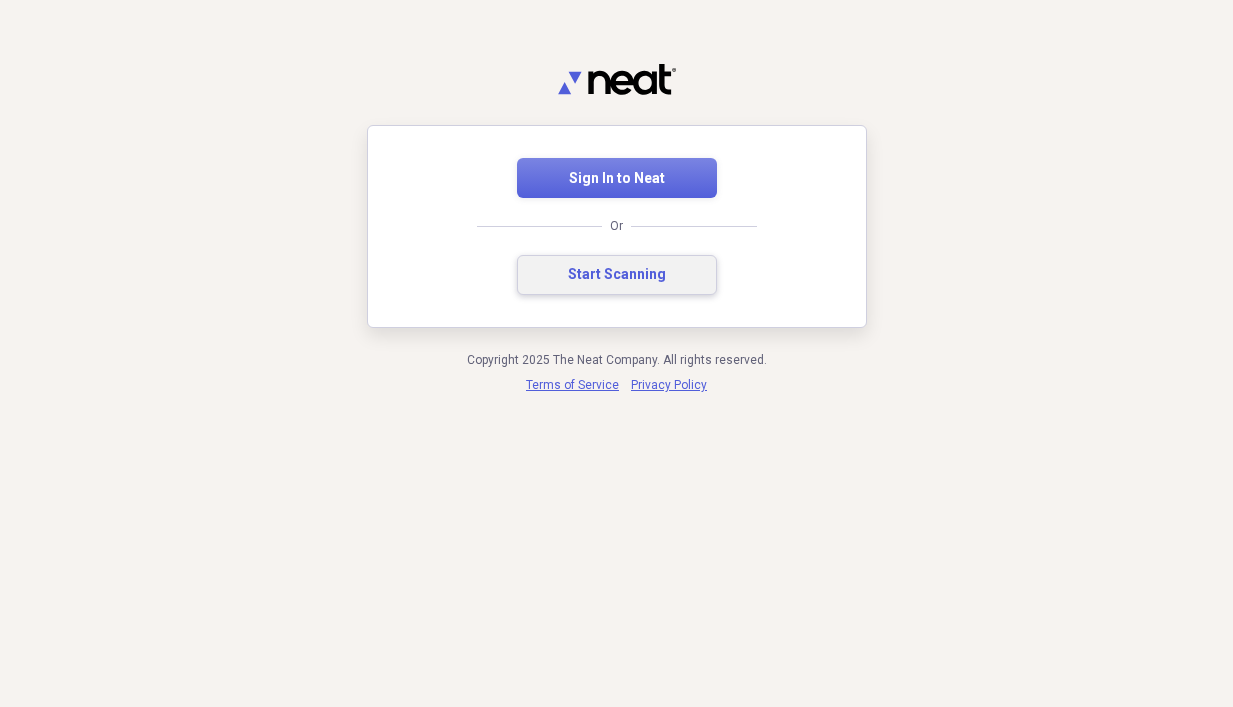 click on "Start Scanning" at bounding box center [617, 275] 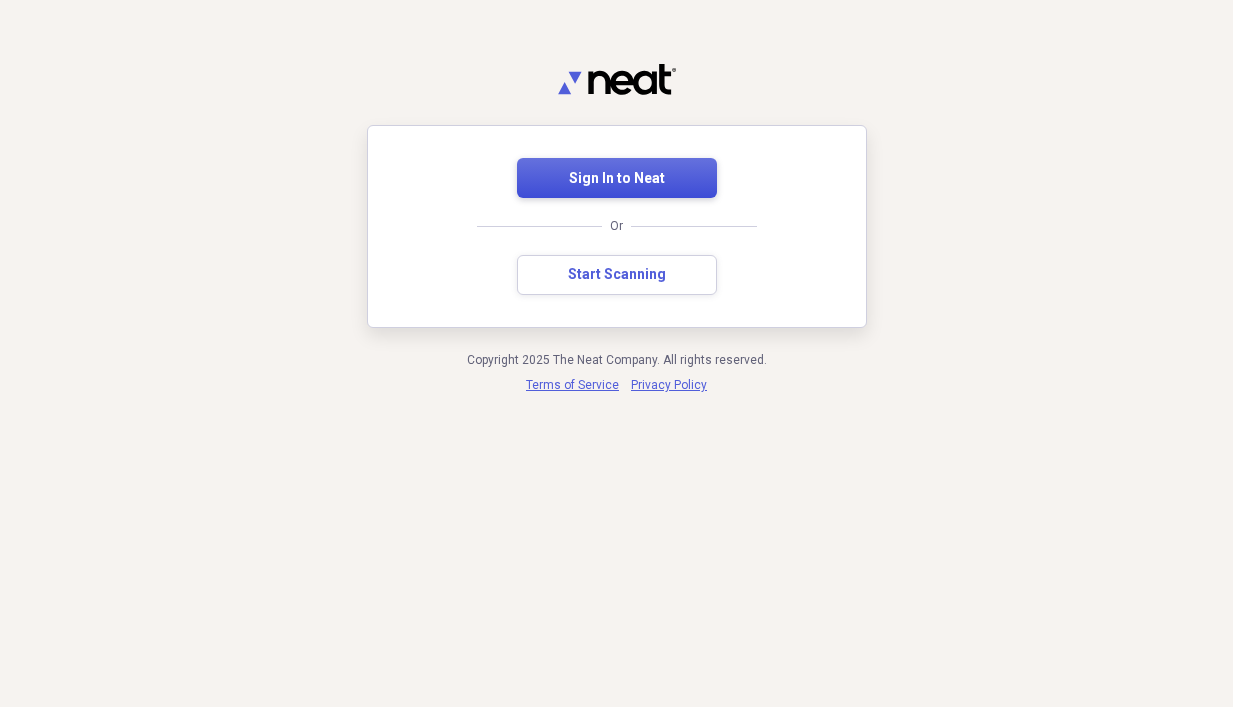 click on "Sign In to Neat" at bounding box center (617, 179) 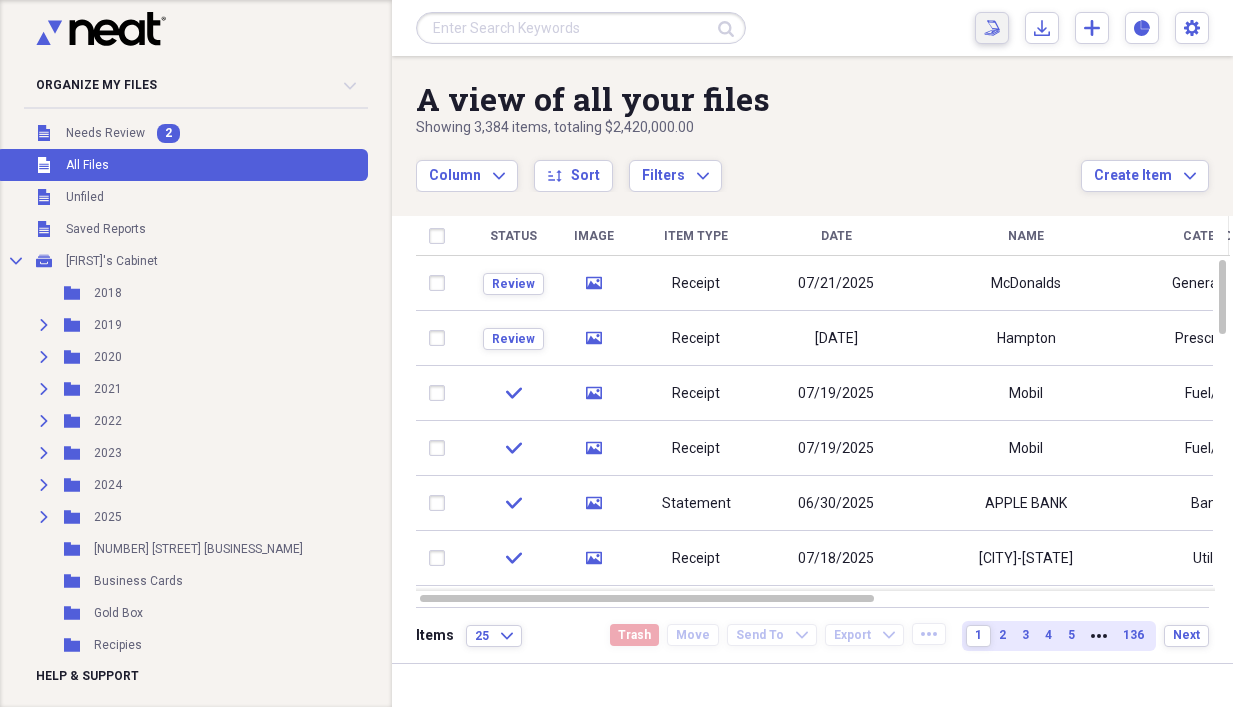 click on "Scan" 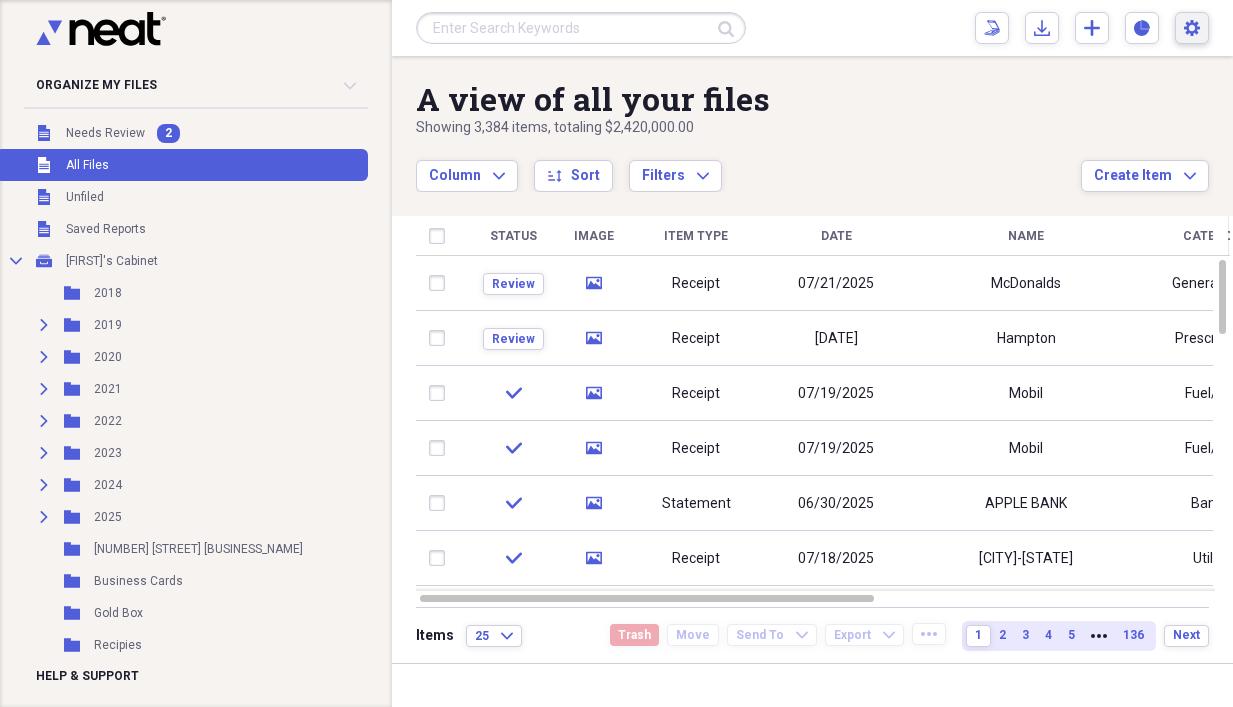 click on "Settings [FIRST] Expand" at bounding box center [1192, 28] 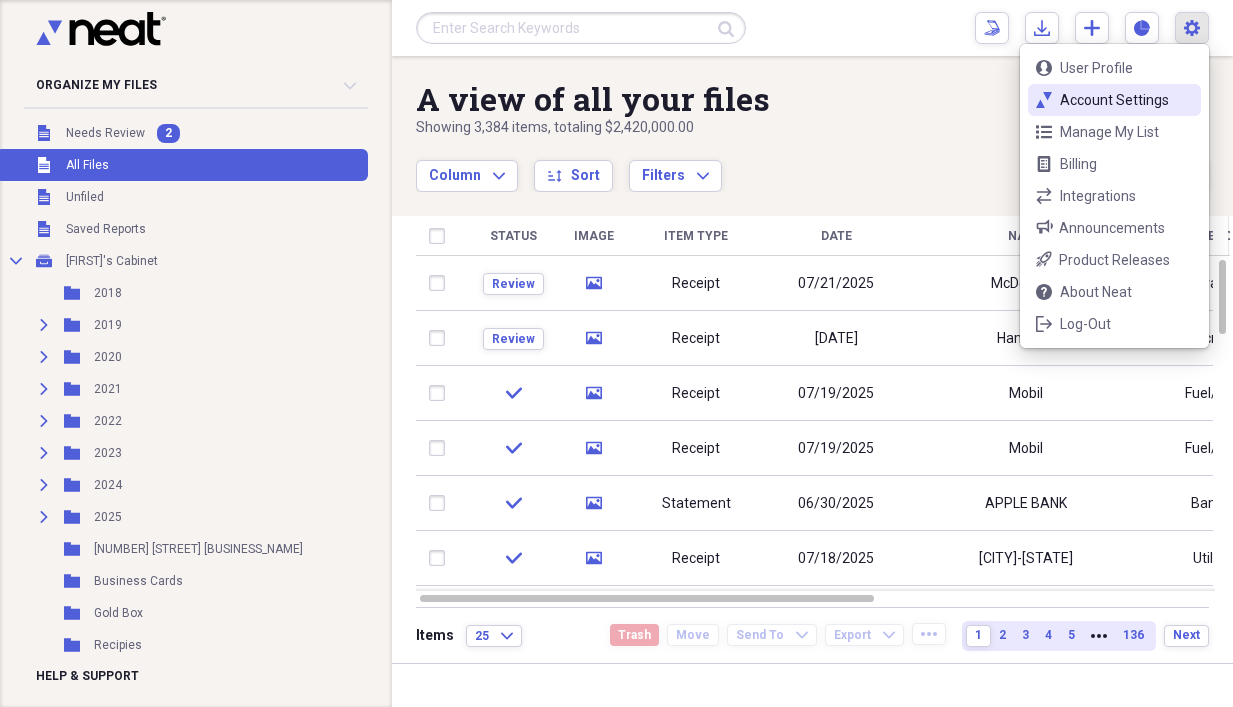 click on "Account Settings" at bounding box center [1114, 100] 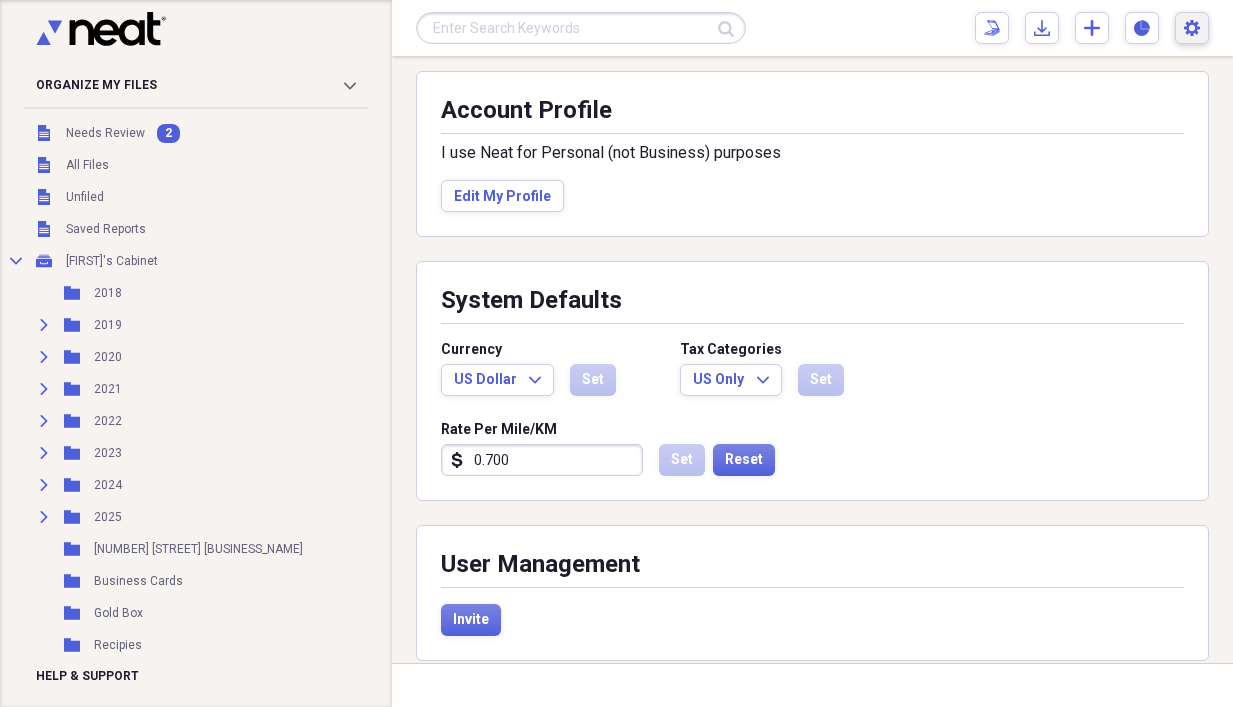 scroll, scrollTop: 273, scrollLeft: 0, axis: vertical 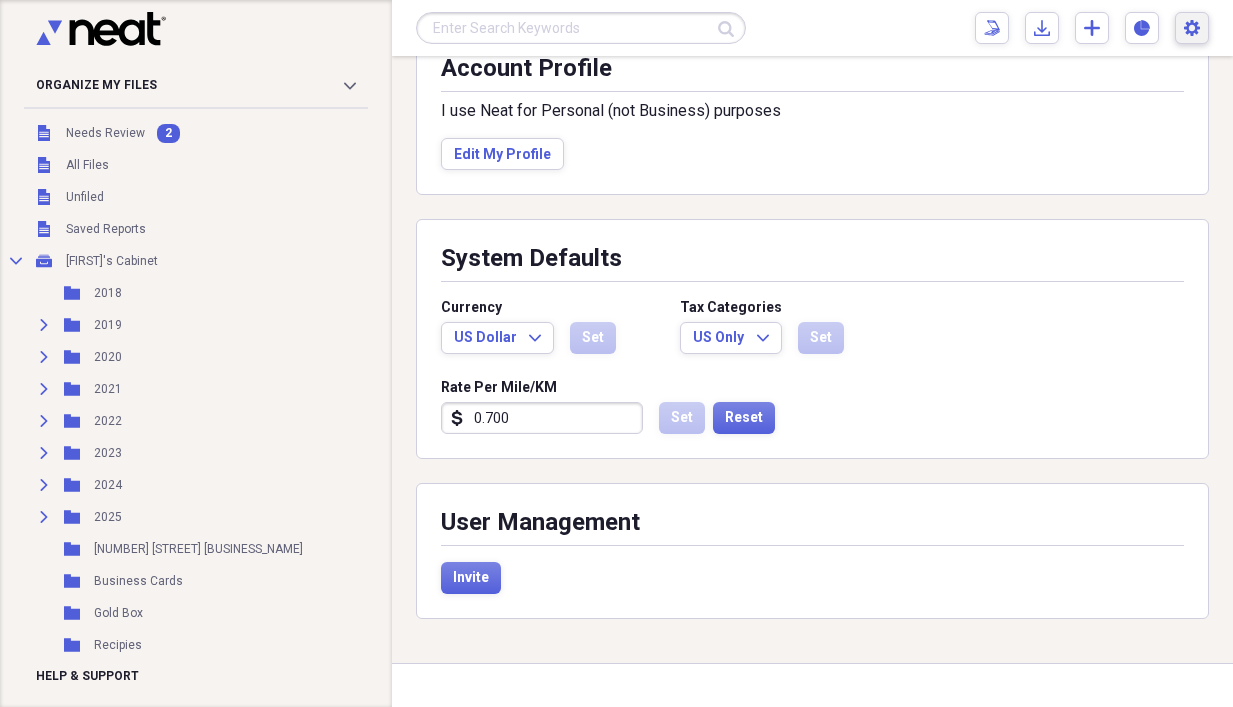 click on "Settings" 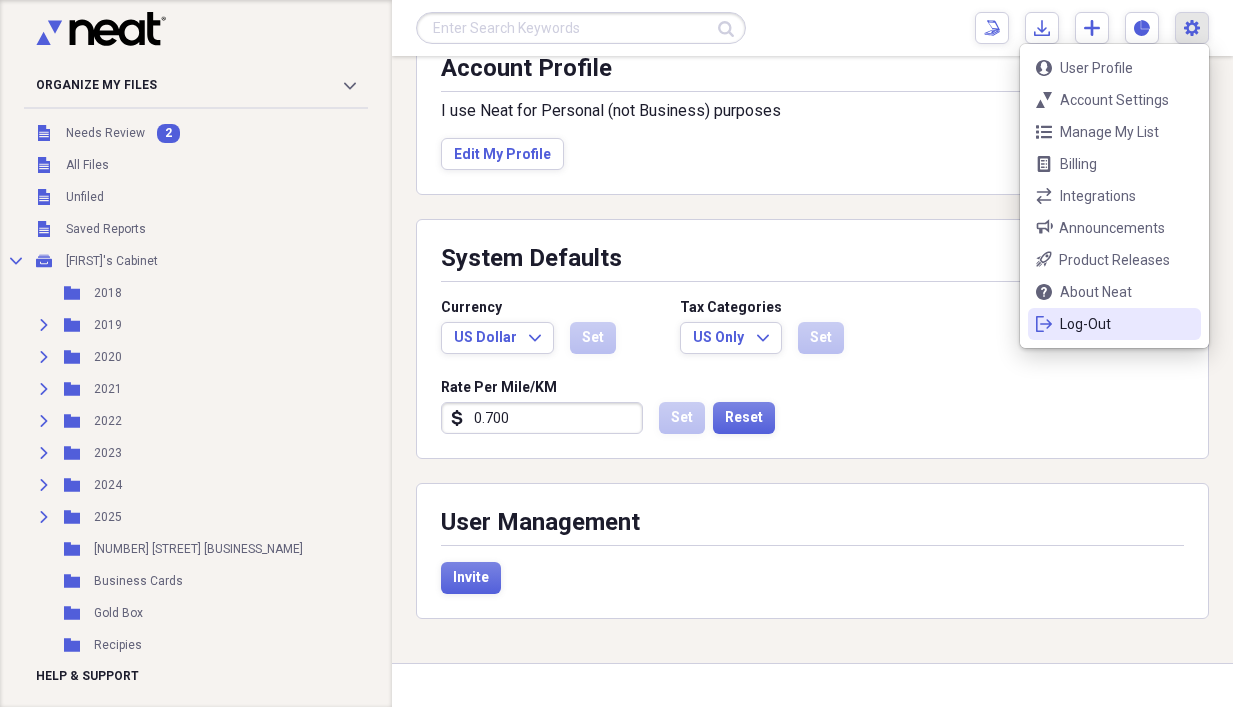 click on "Log-Out" at bounding box center [1114, 324] 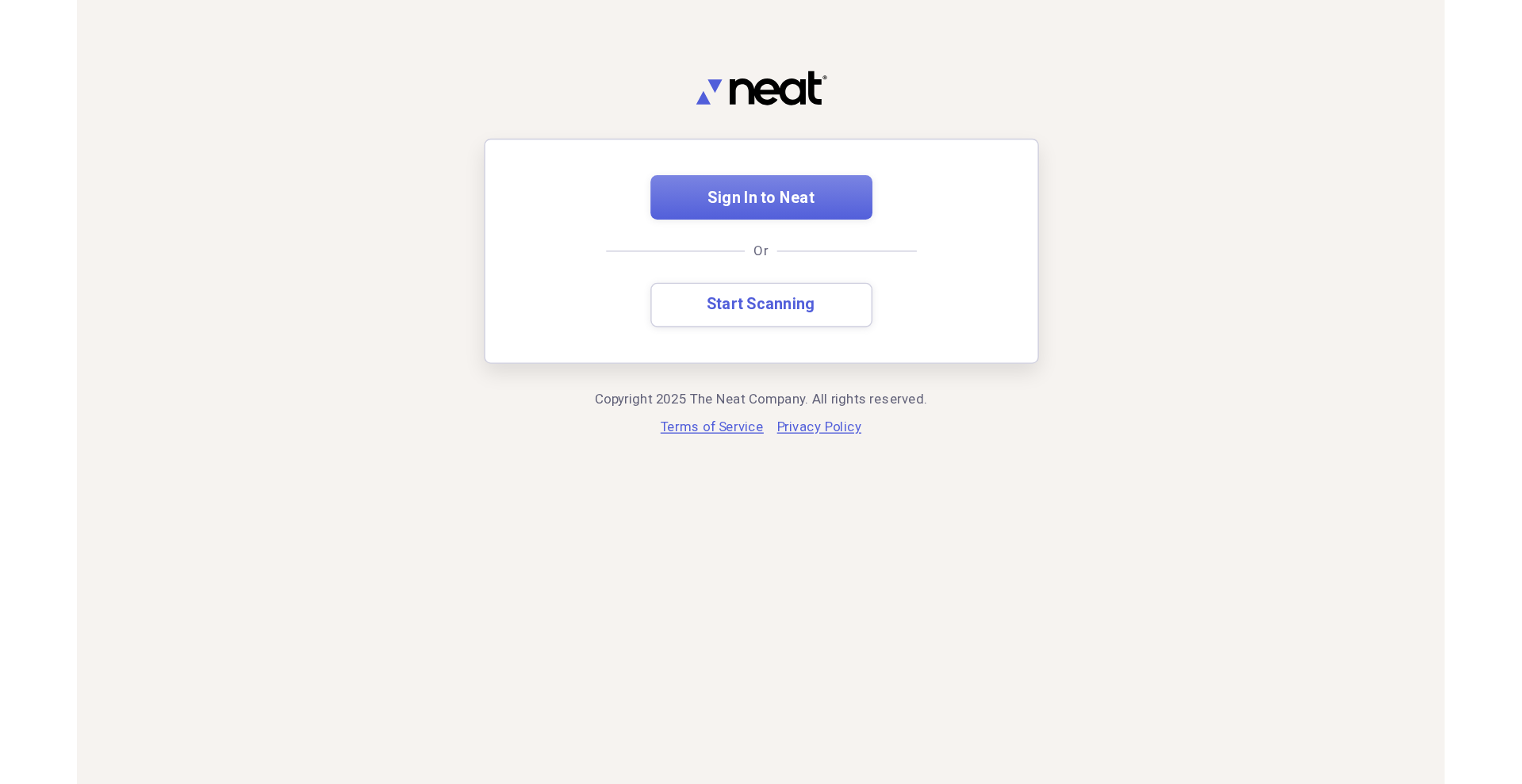 scroll, scrollTop: 0, scrollLeft: 0, axis: both 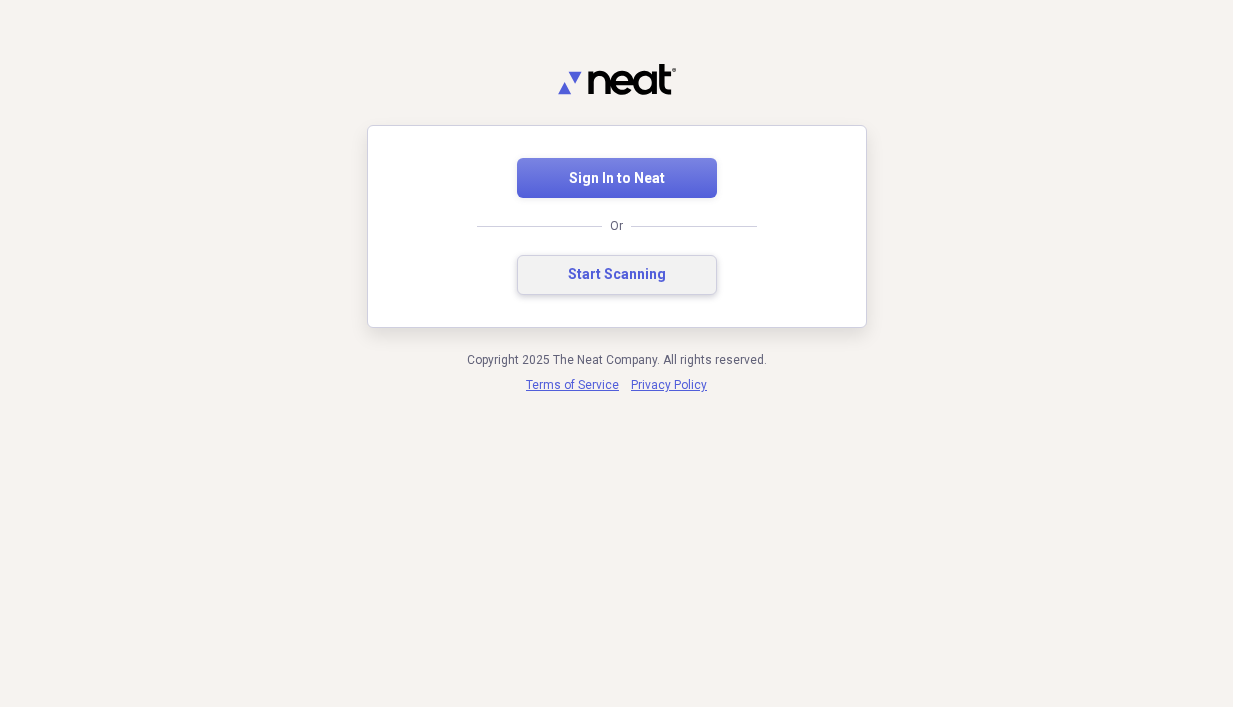 click on "Start Scanning" at bounding box center (617, 275) 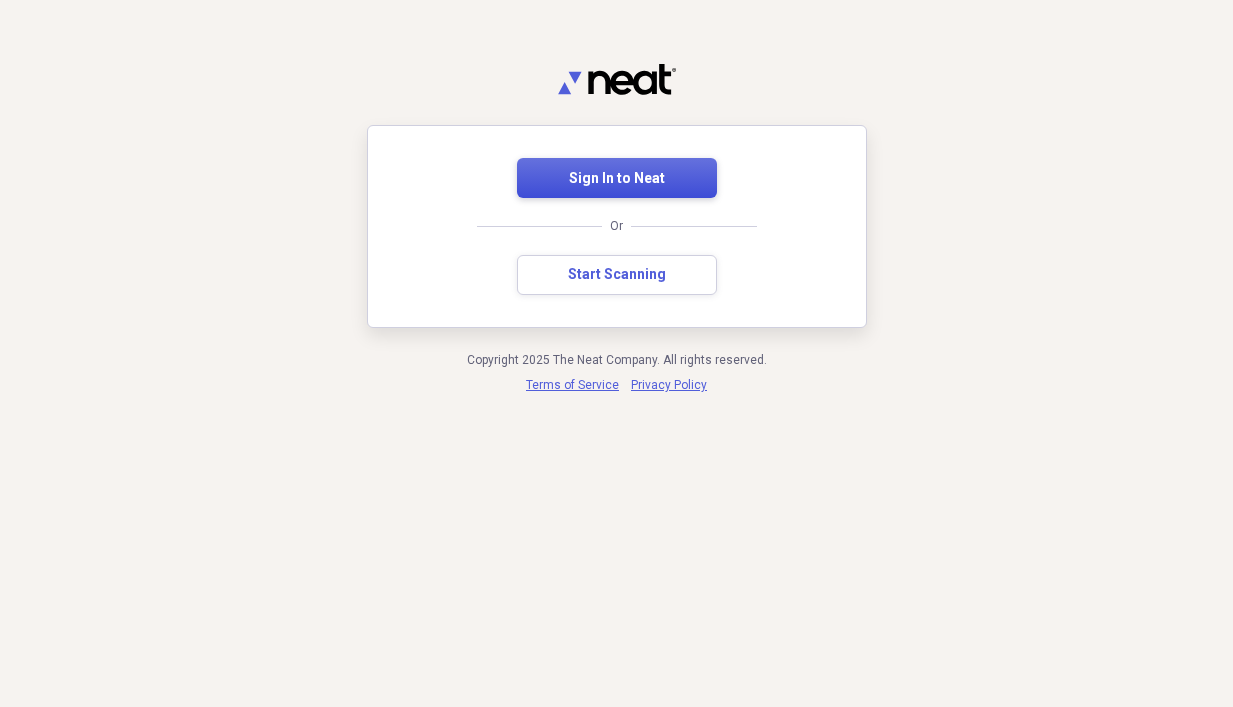 click on "Sign In to Neat" at bounding box center [617, 178] 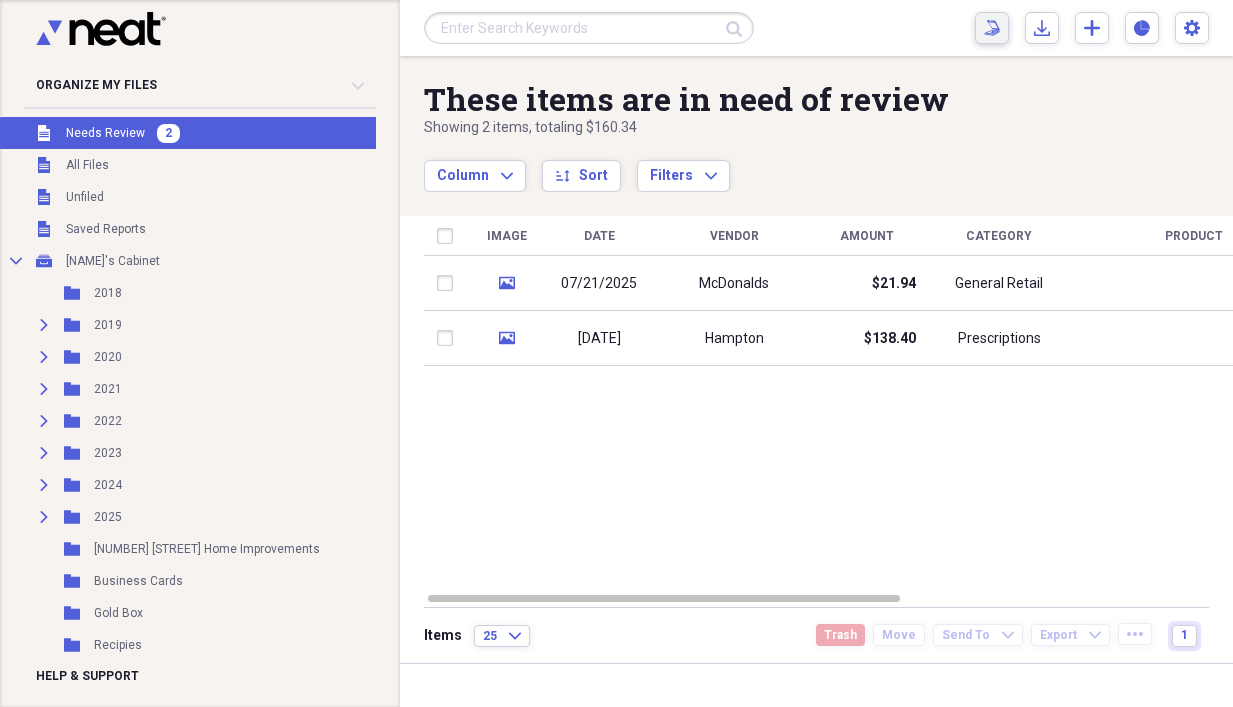 click 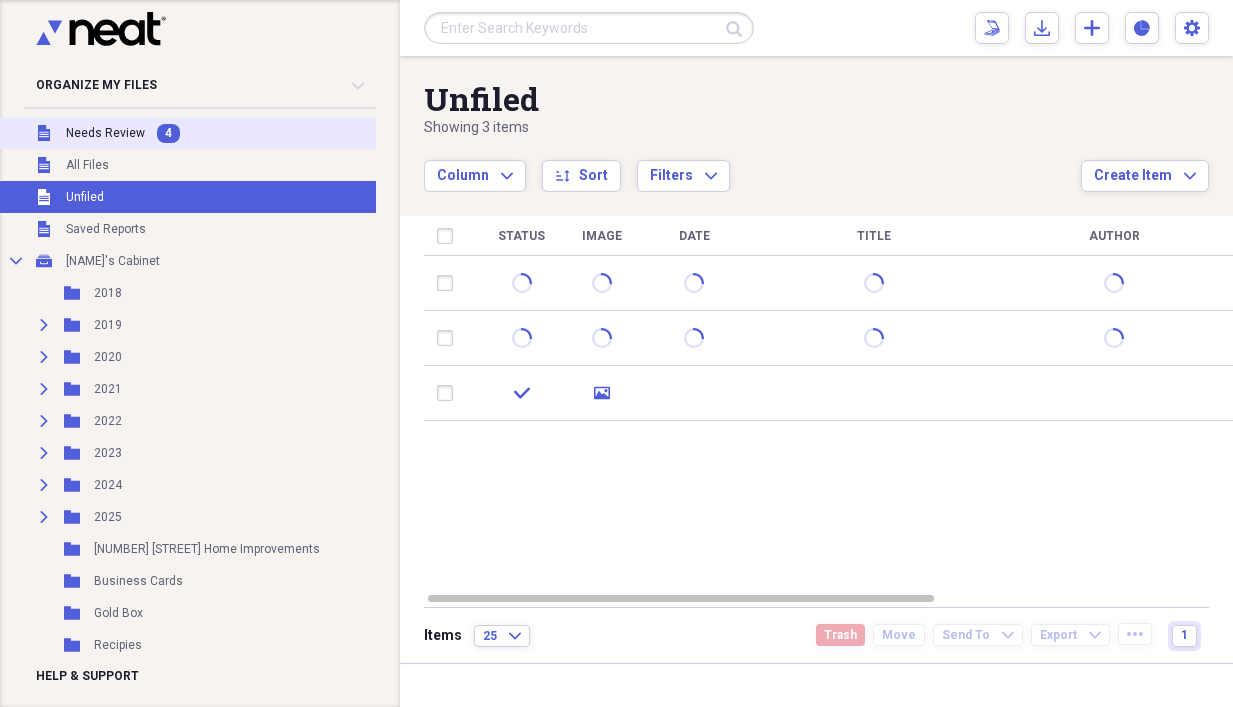 click on "Needs Review" at bounding box center (105, 133) 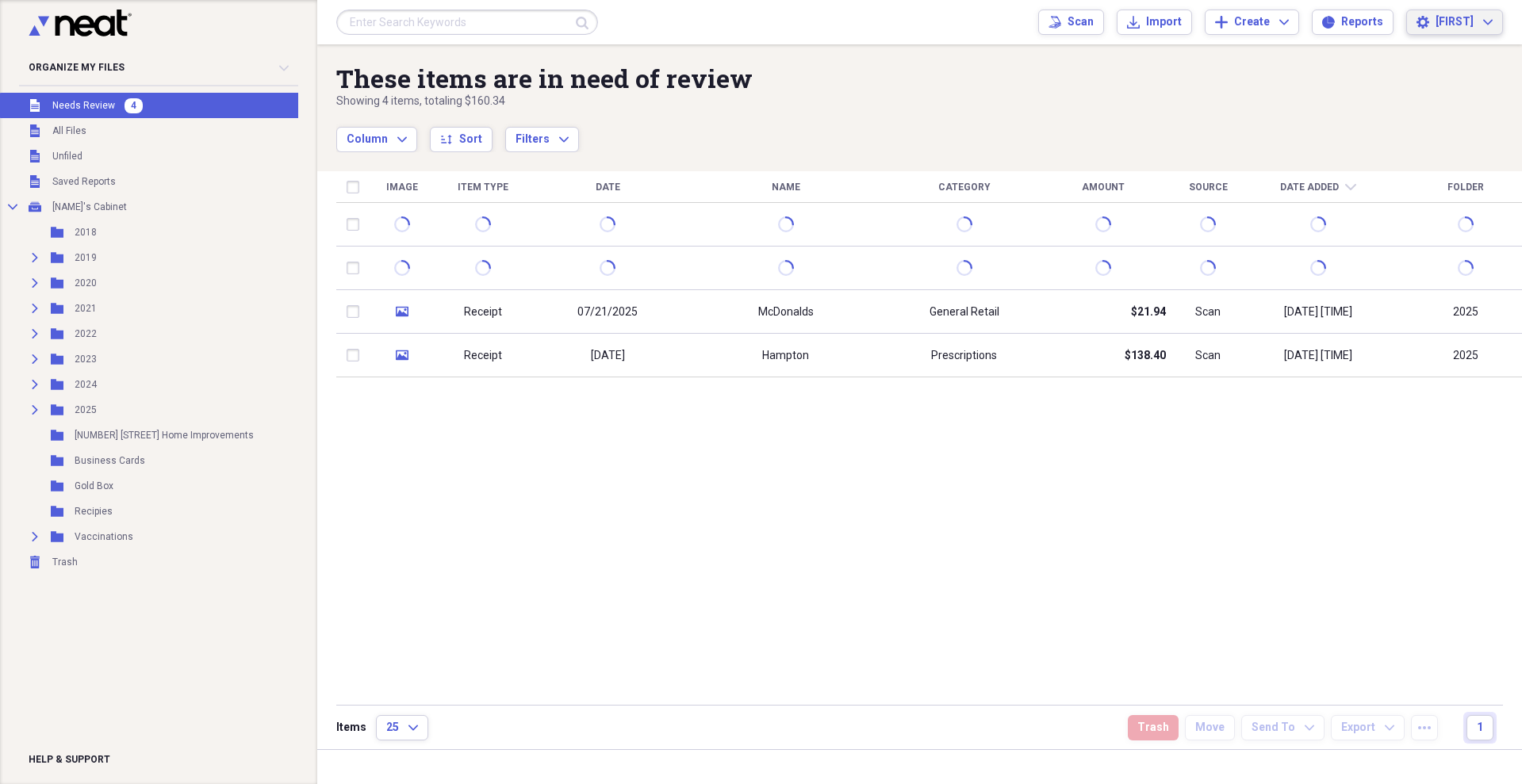 click on "Expand" 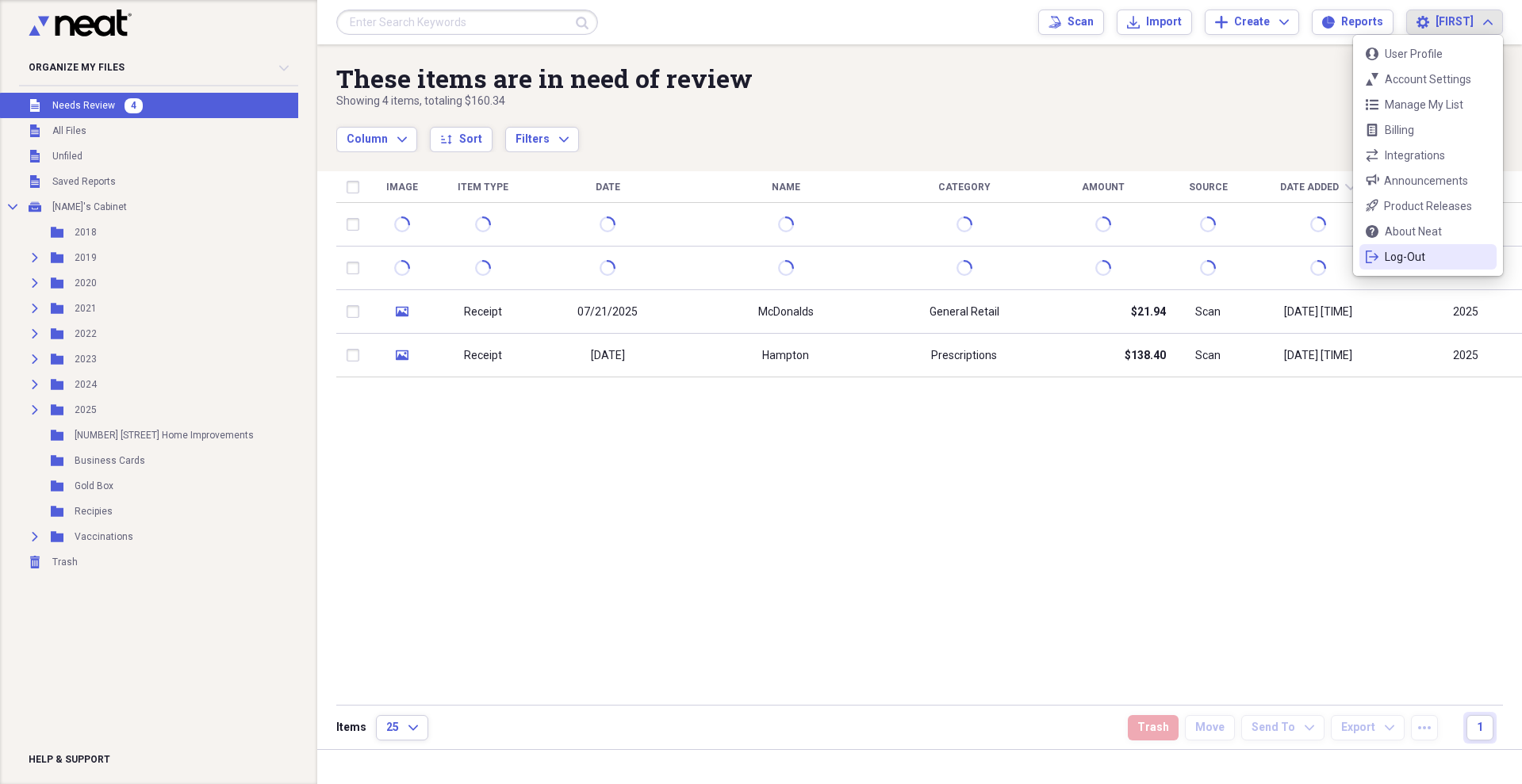 click on "logout Log-Out" at bounding box center [1428, 257] 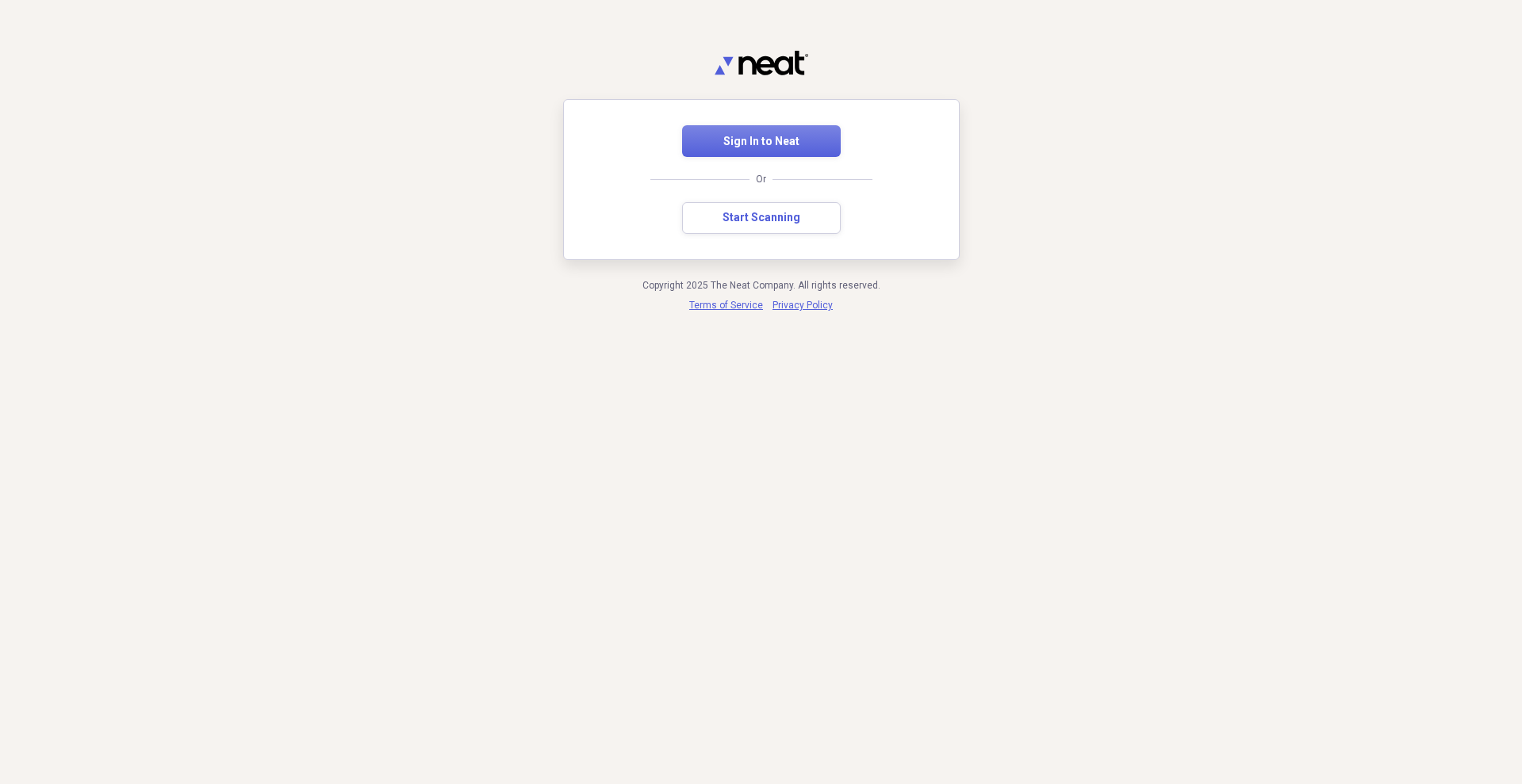 scroll, scrollTop: 0, scrollLeft: 0, axis: both 